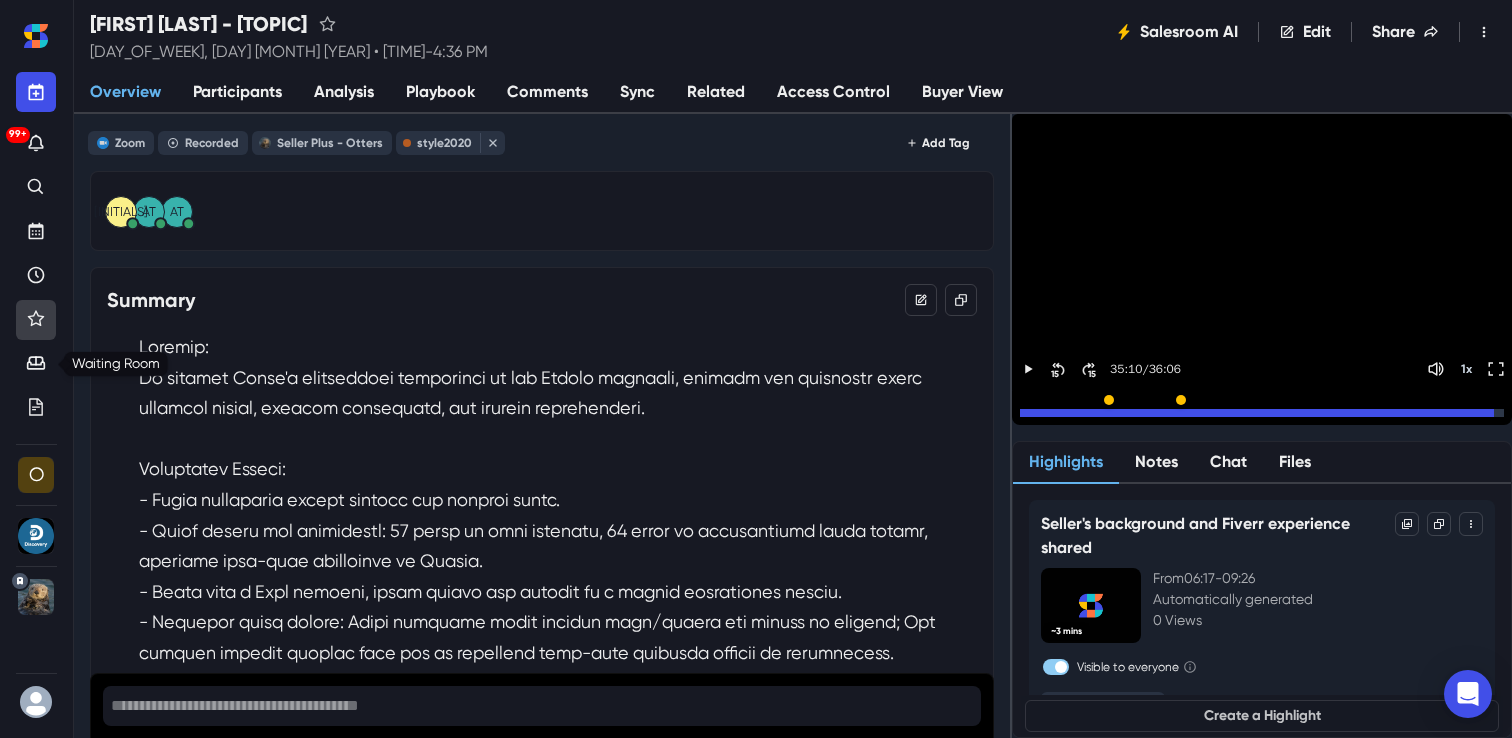 scroll, scrollTop: 0, scrollLeft: 0, axis: both 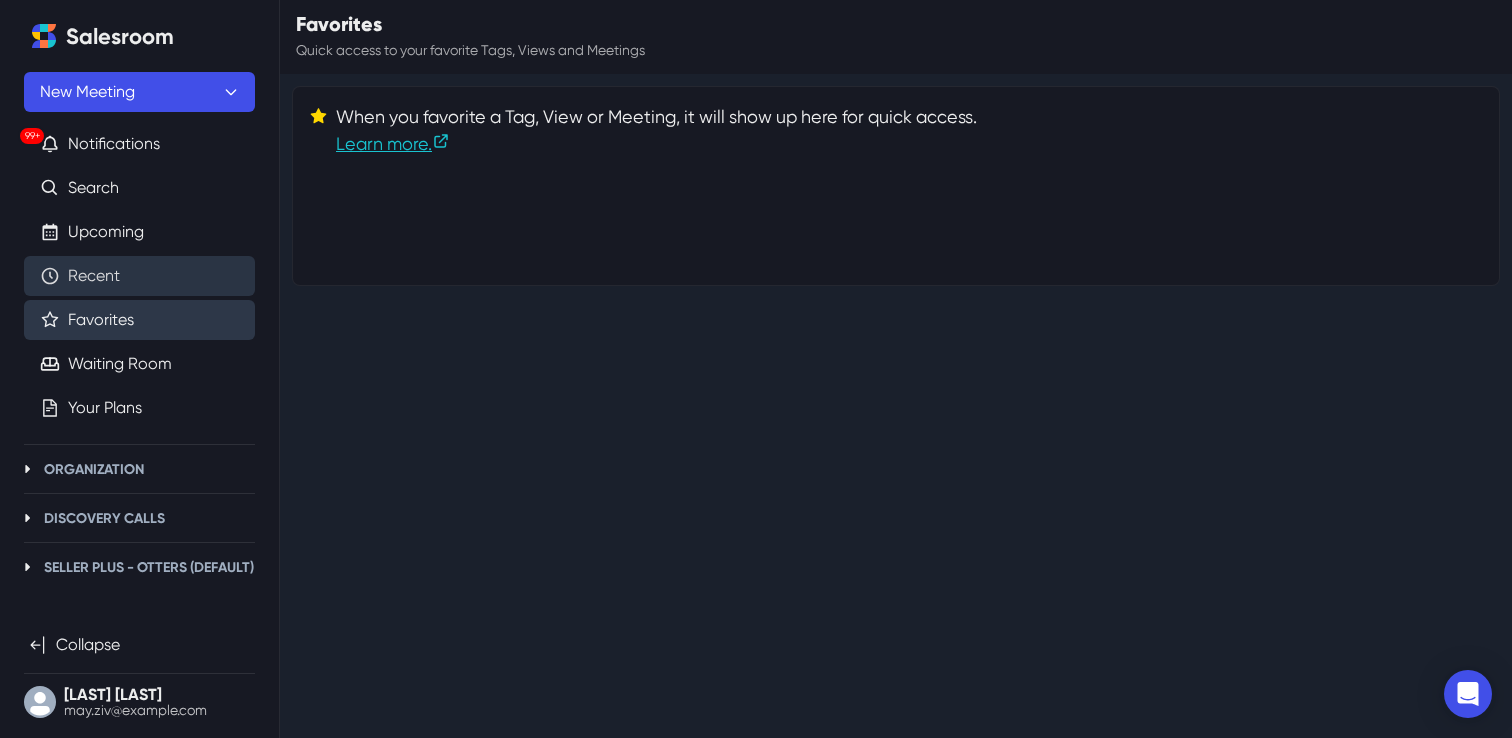 click on "Recent" at bounding box center [94, 276] 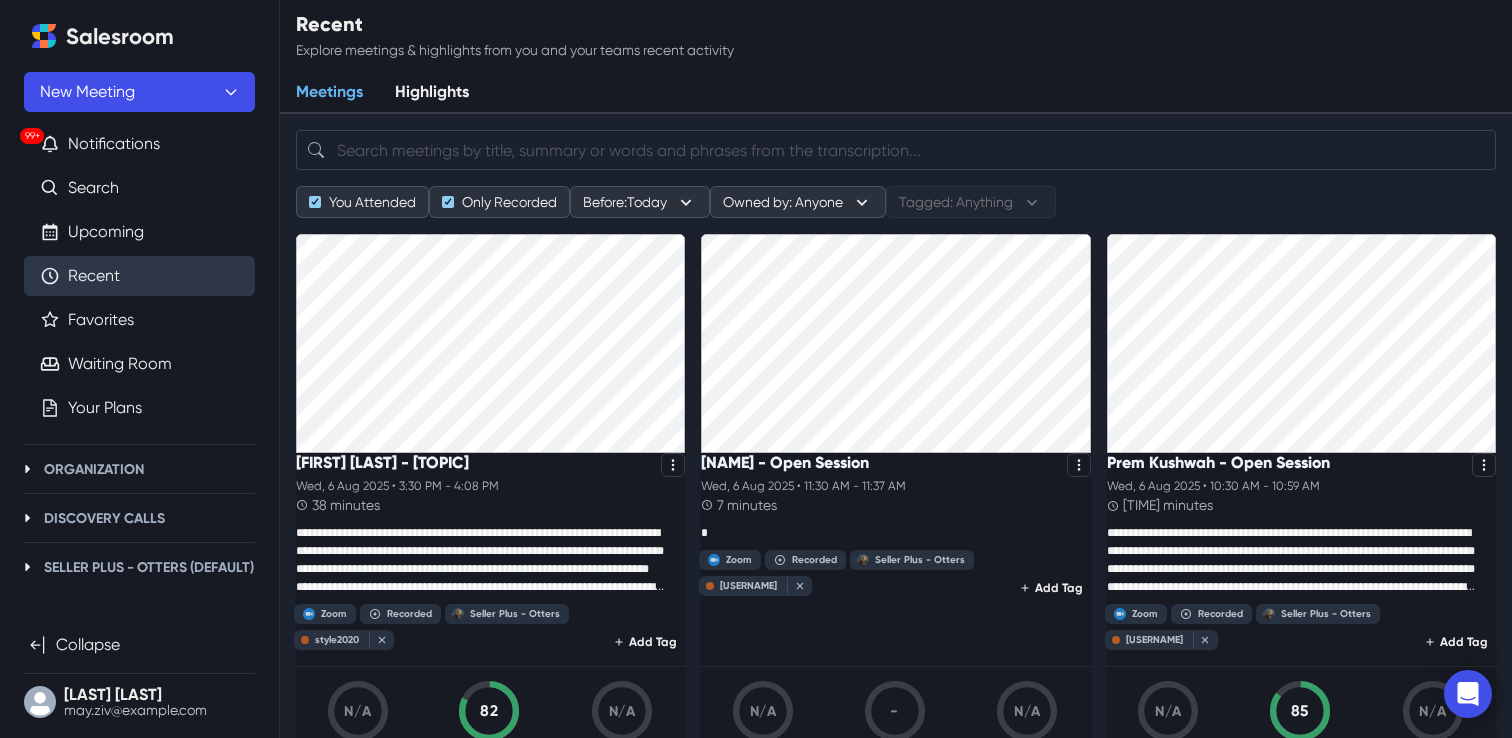scroll, scrollTop: 42, scrollLeft: 0, axis: vertical 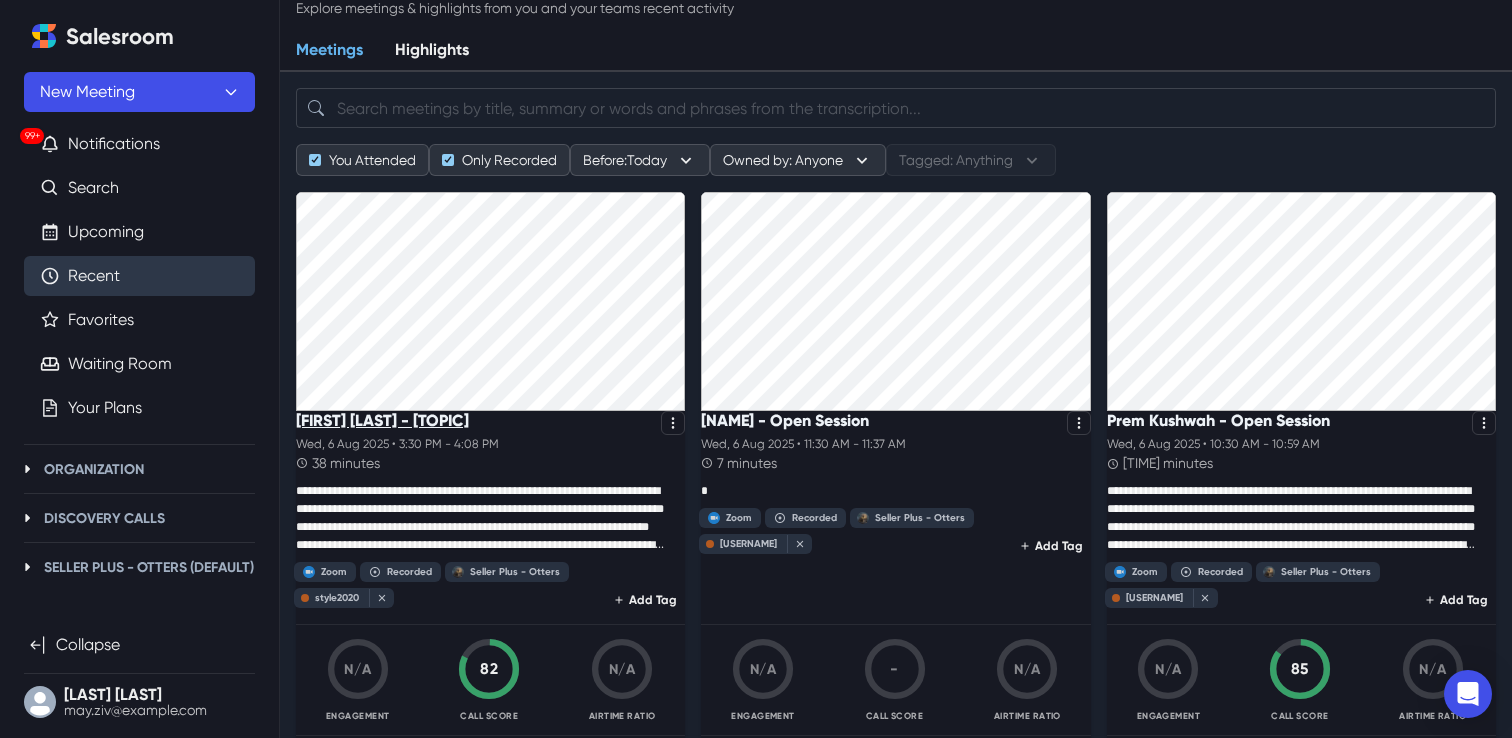 click on "[FIRST] [LAST] - [TOPIC]" at bounding box center [382, 420] 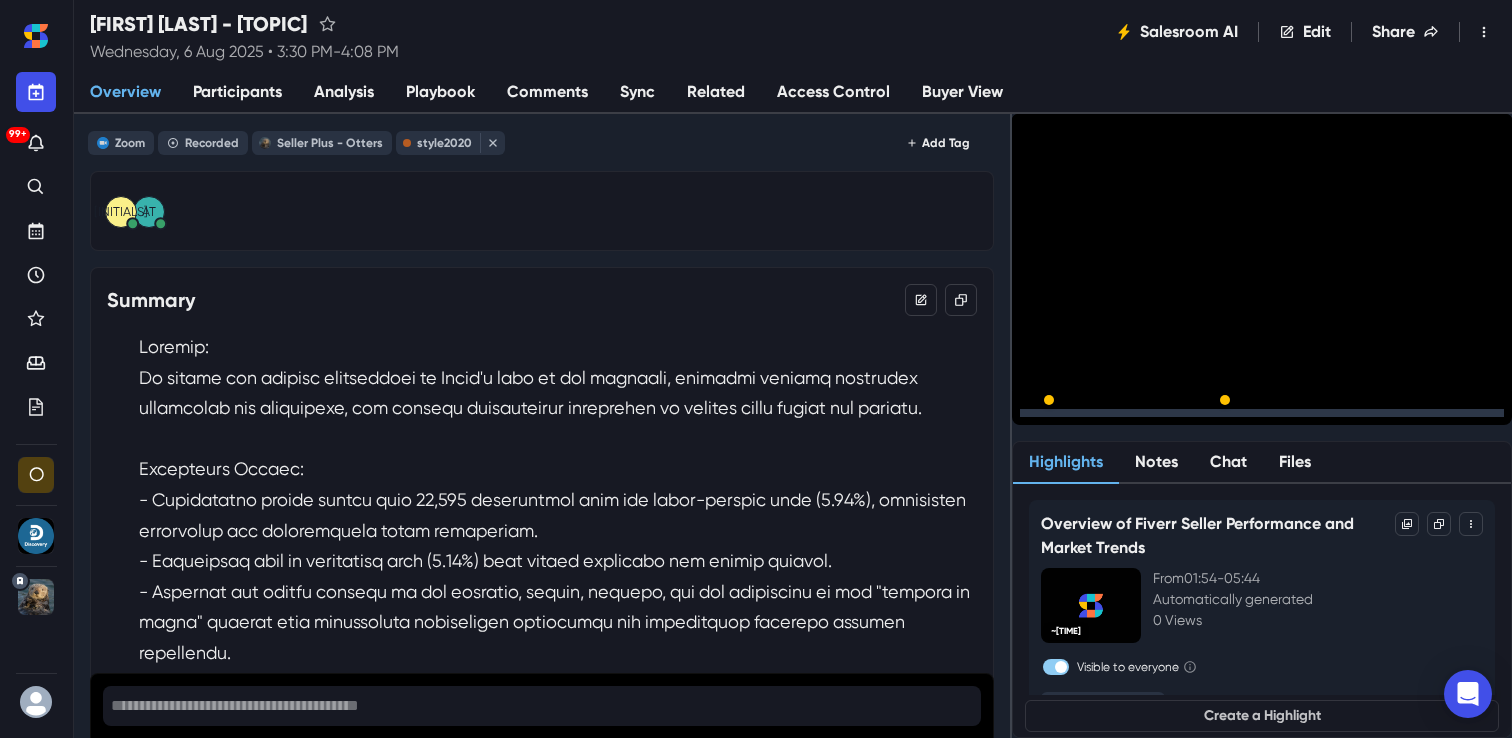 click on "Sync" at bounding box center [637, 93] 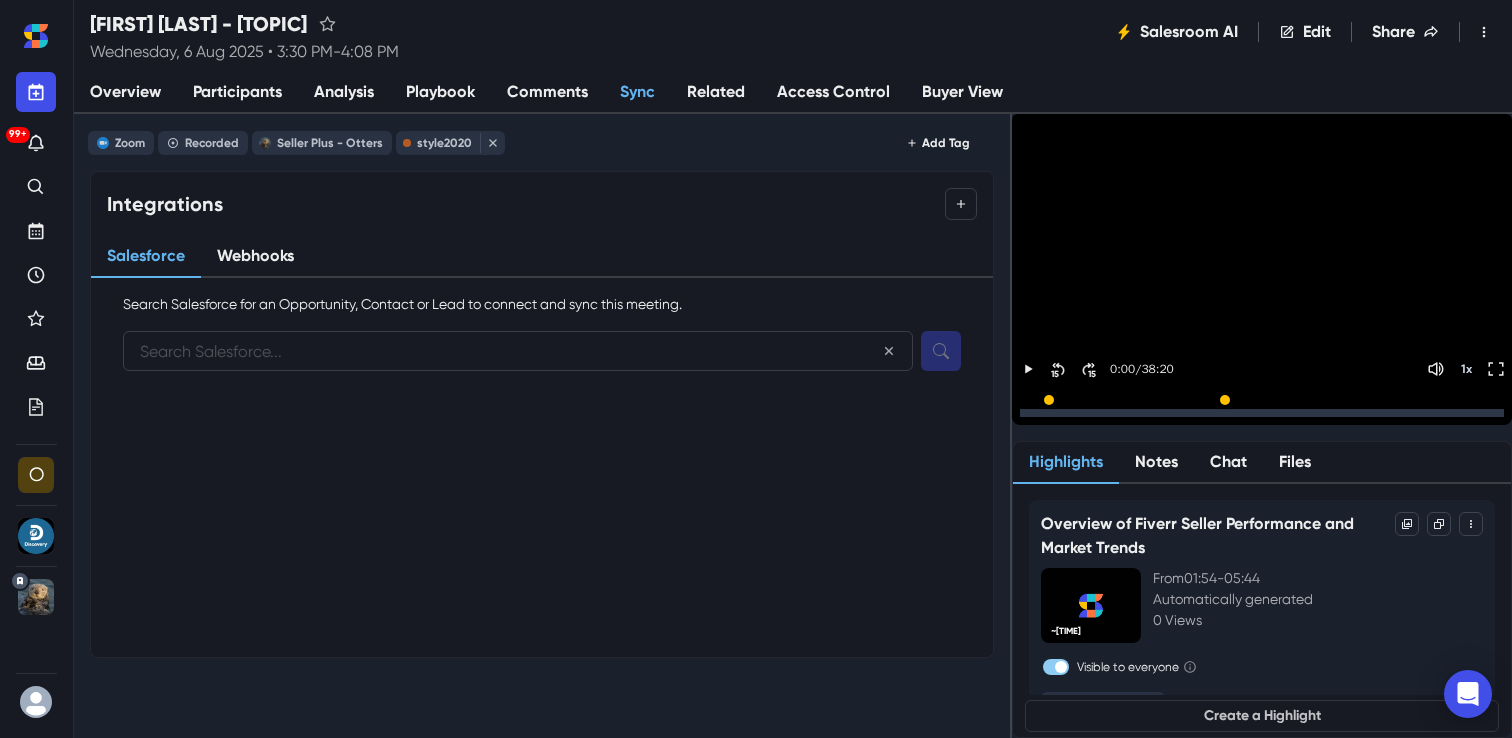 click on "Participants" at bounding box center (237, 92) 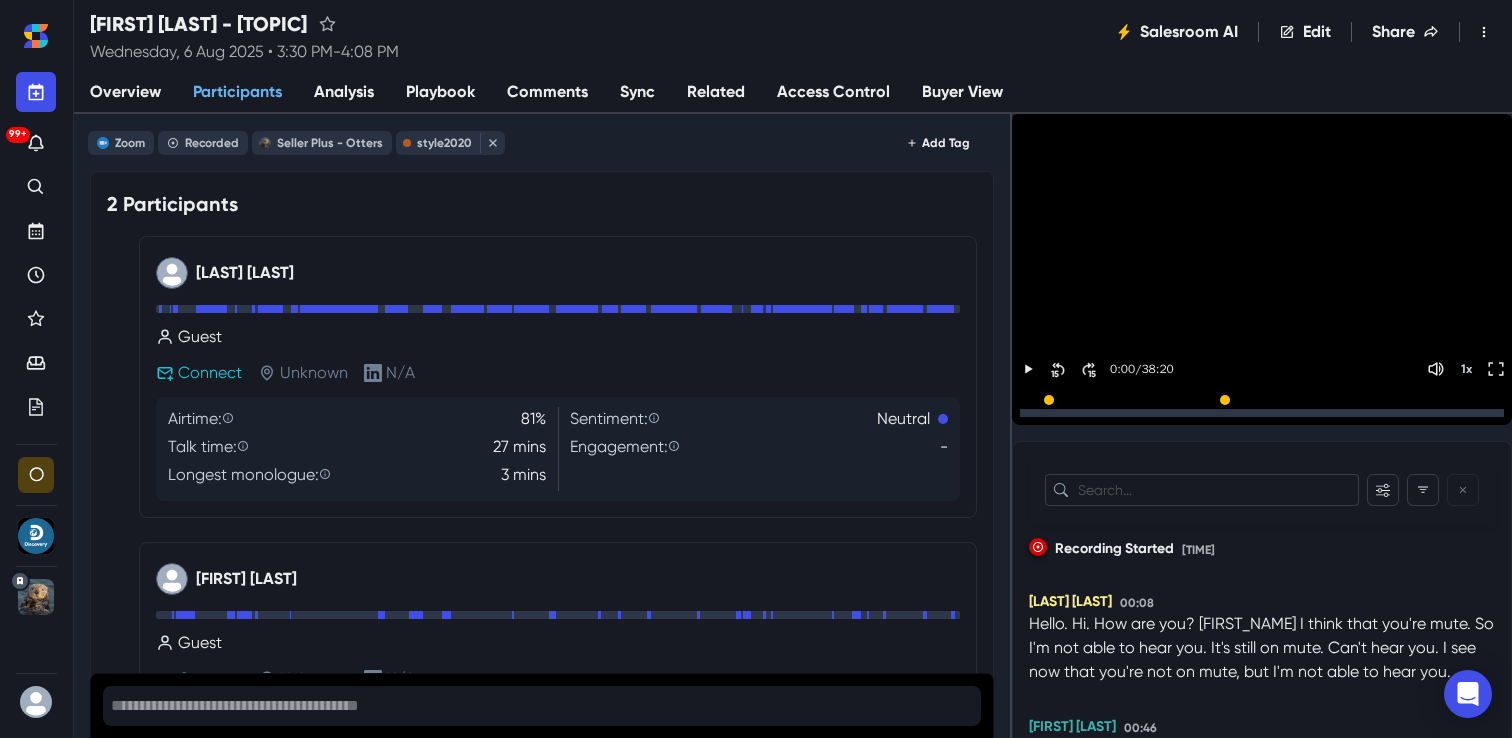 click on "Analysis" at bounding box center [344, 92] 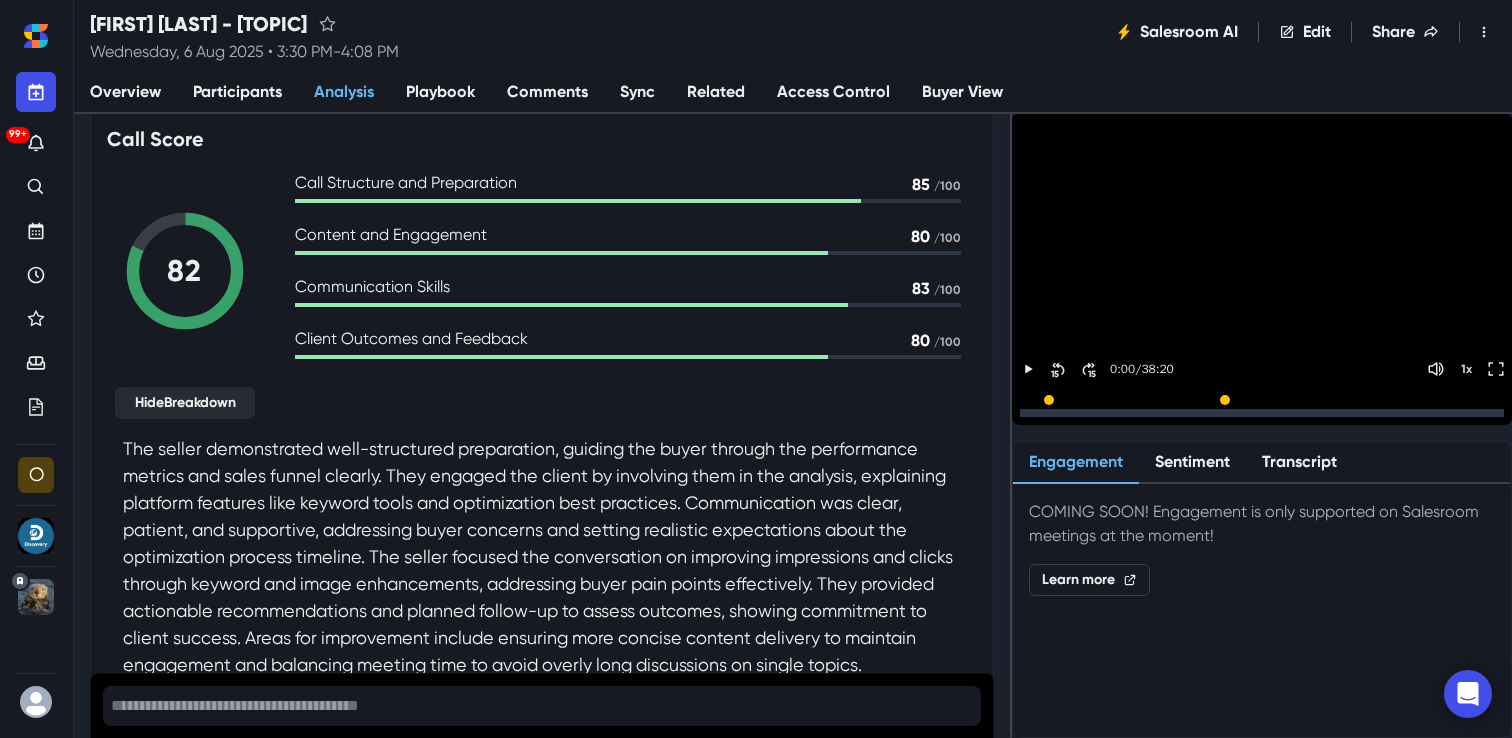 scroll, scrollTop: 0, scrollLeft: 0, axis: both 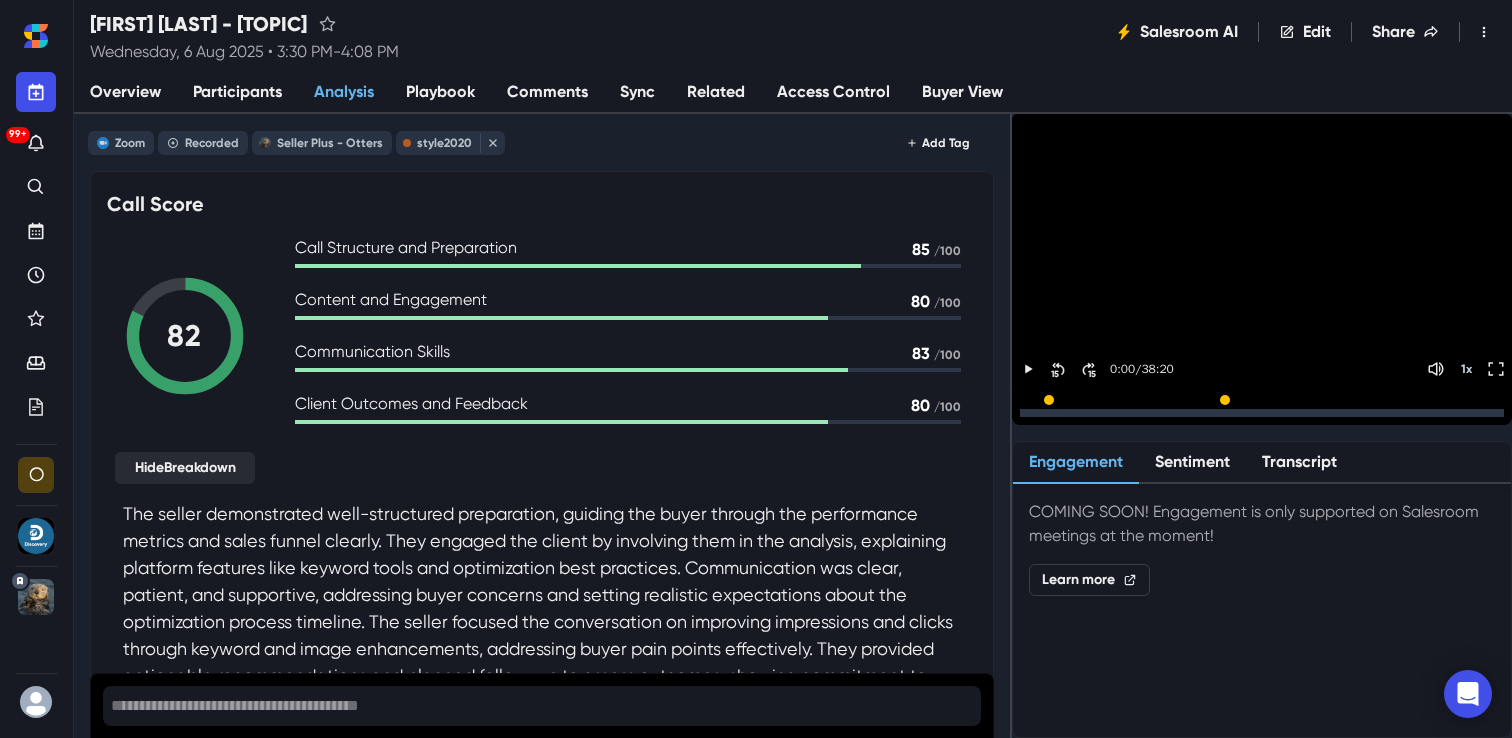 click on "Sync" at bounding box center [637, 93] 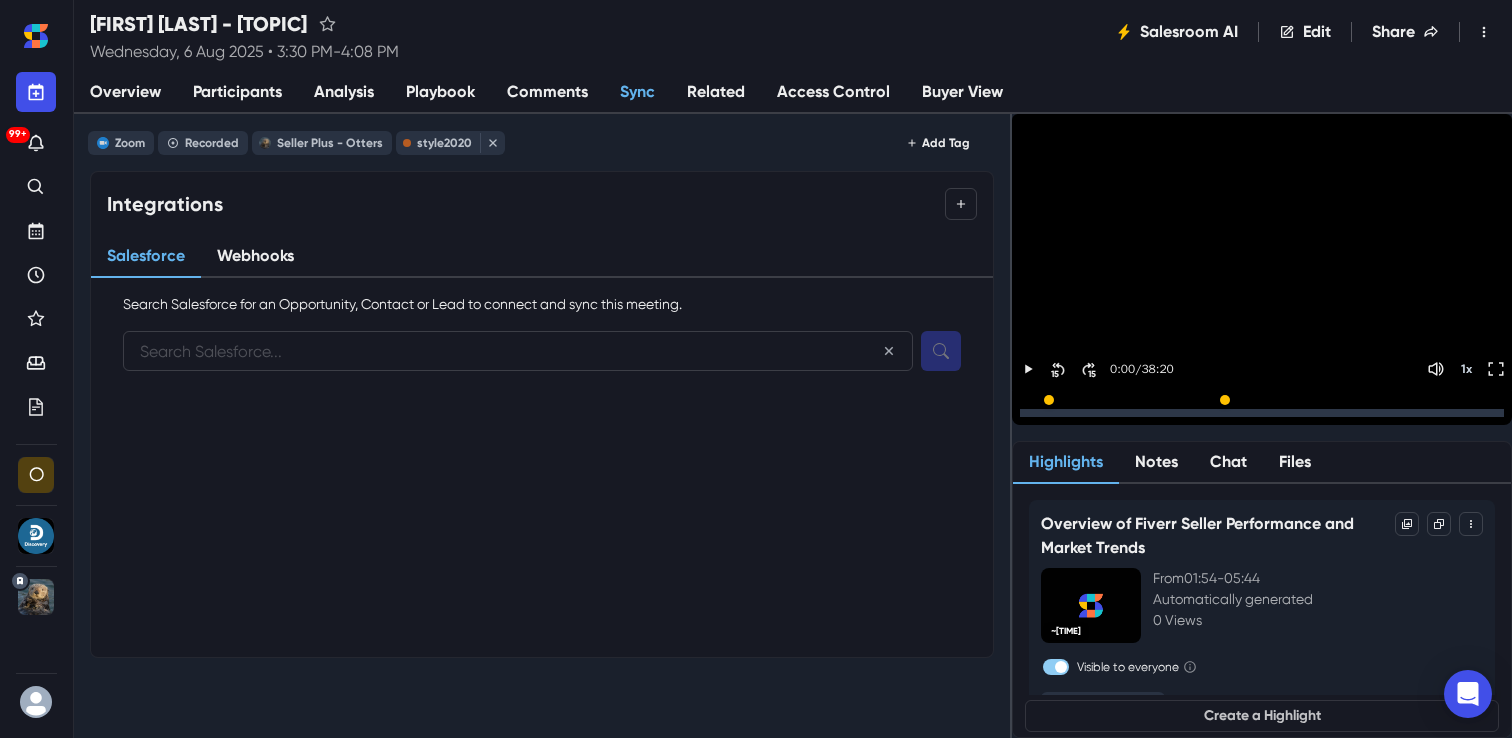 paste on "[EMAIL]" 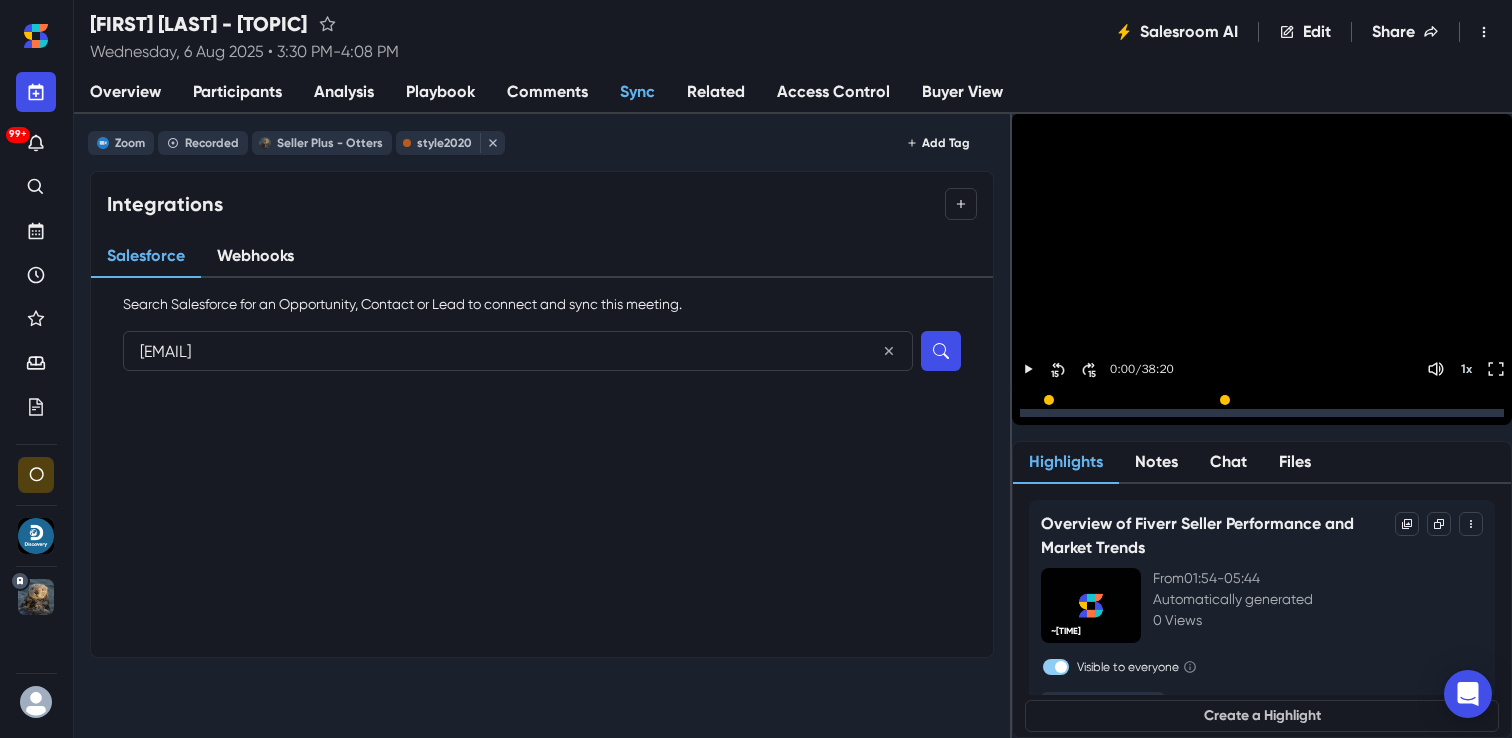 type on "[EMAIL]" 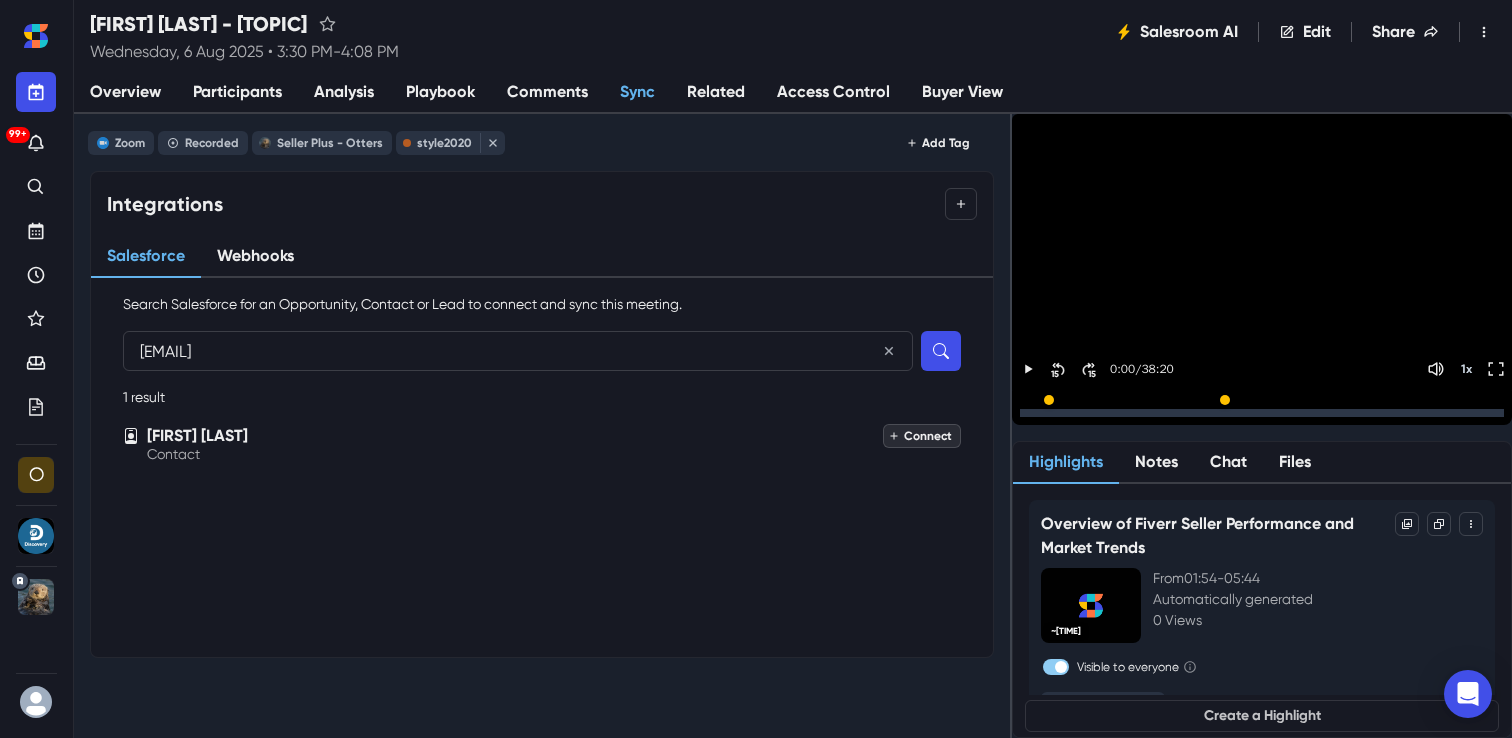click on "Connect" at bounding box center (922, 436) 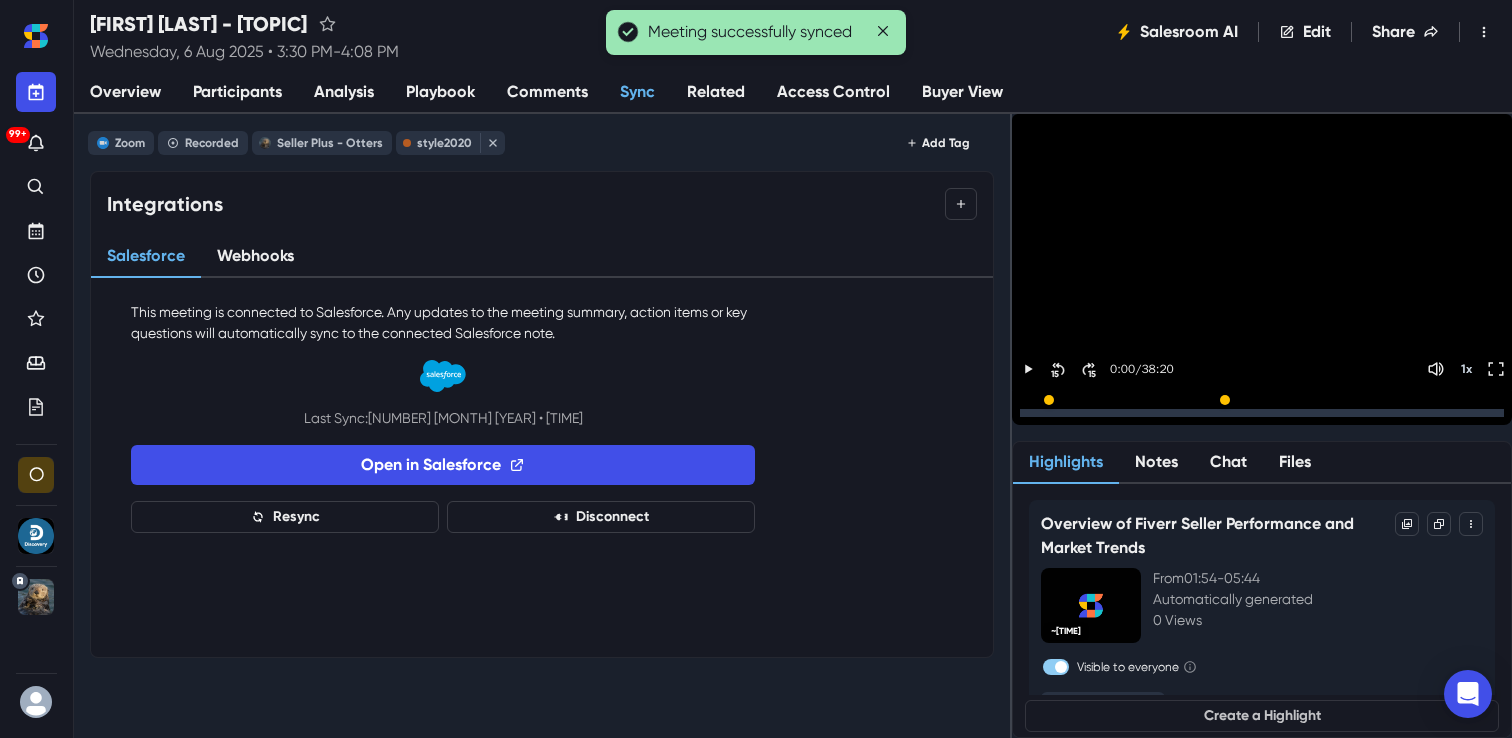 click on "Analysis" at bounding box center (344, 92) 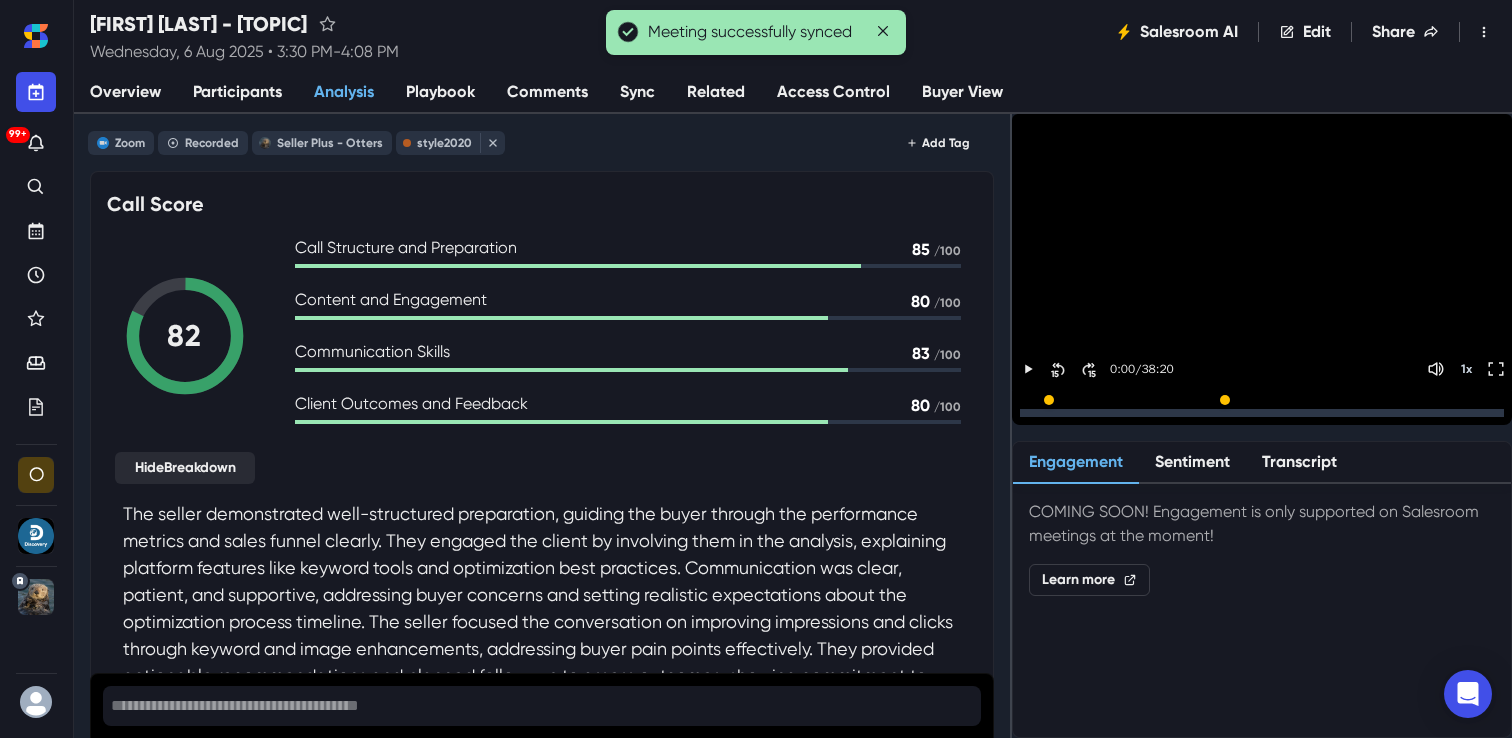 click on "Participants" at bounding box center (237, 92) 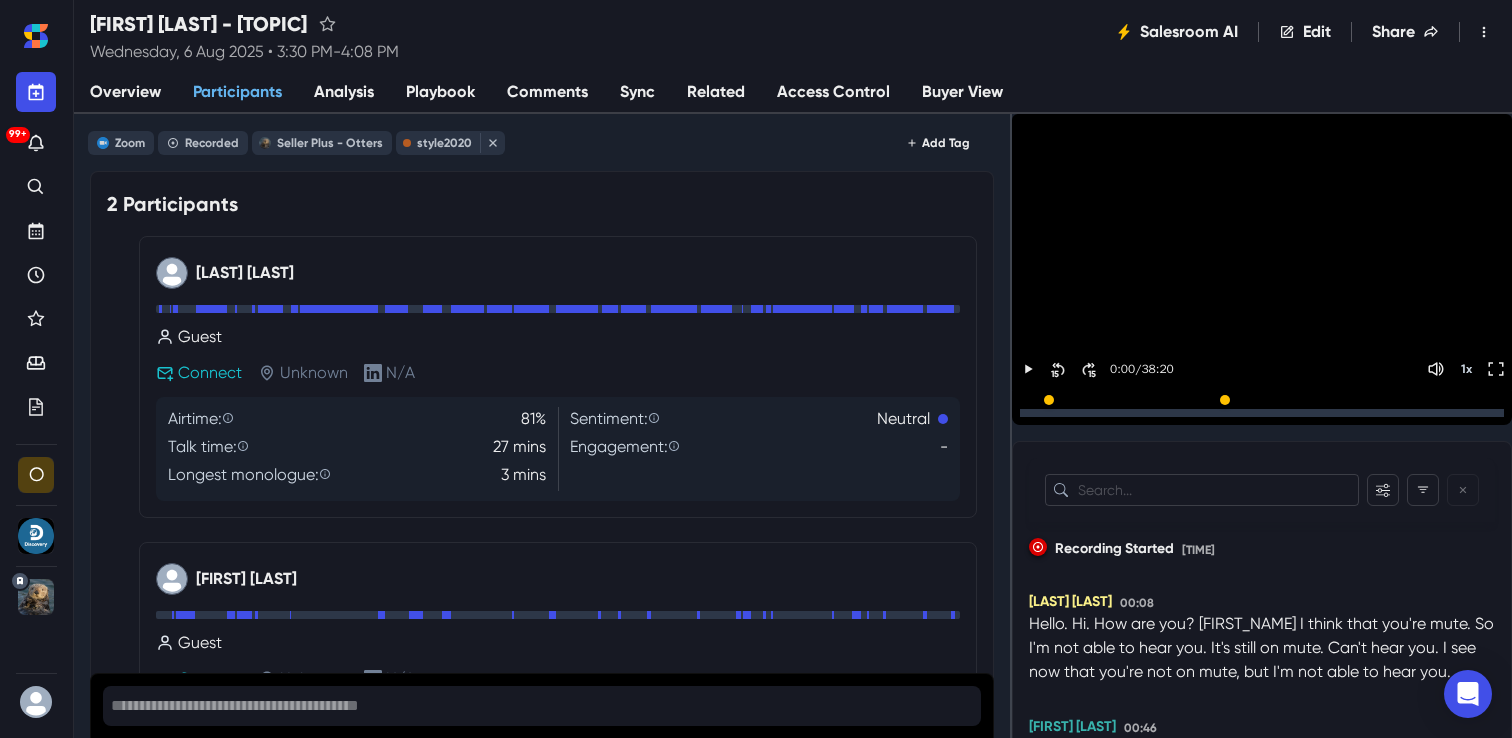 click at bounding box center [36, 597] 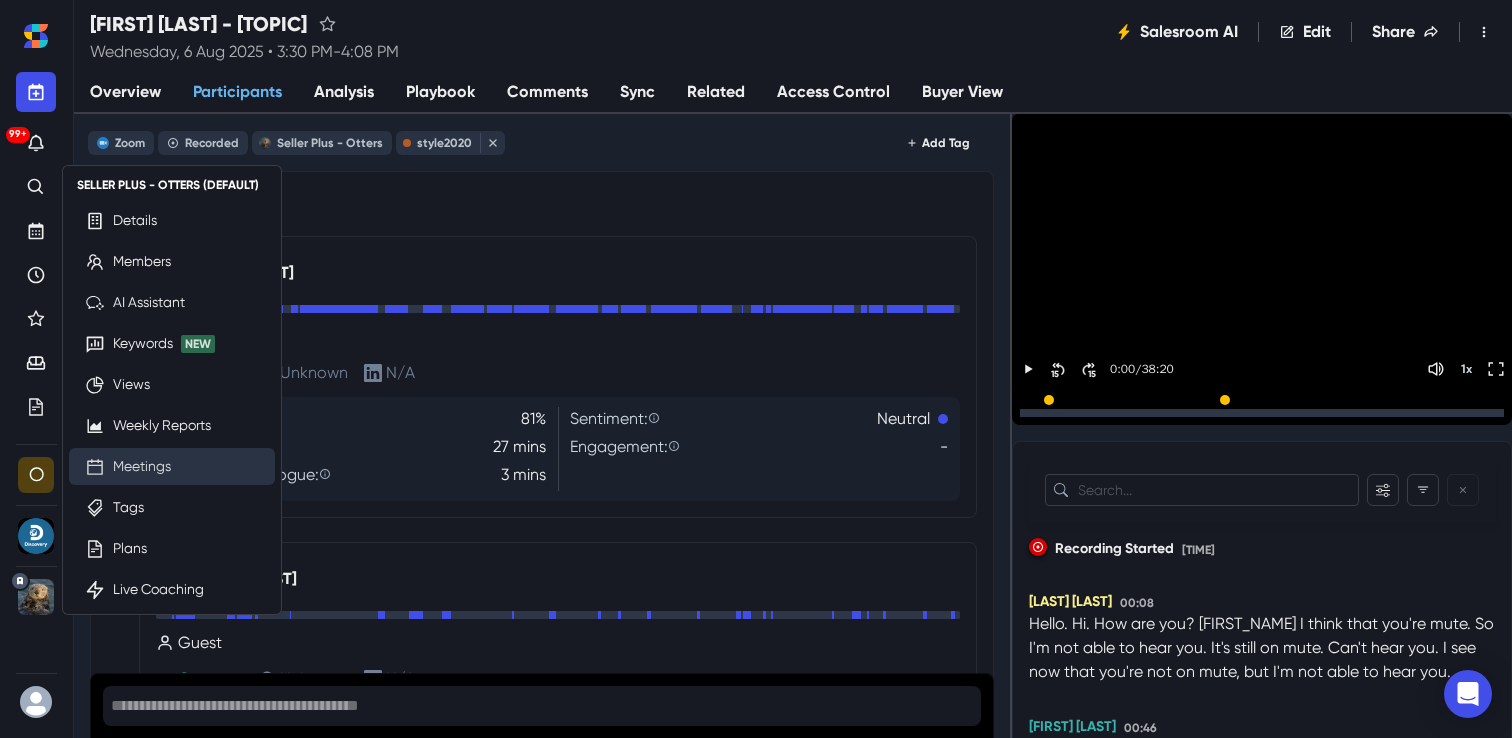 click on "Meetings" at bounding box center (142, 466) 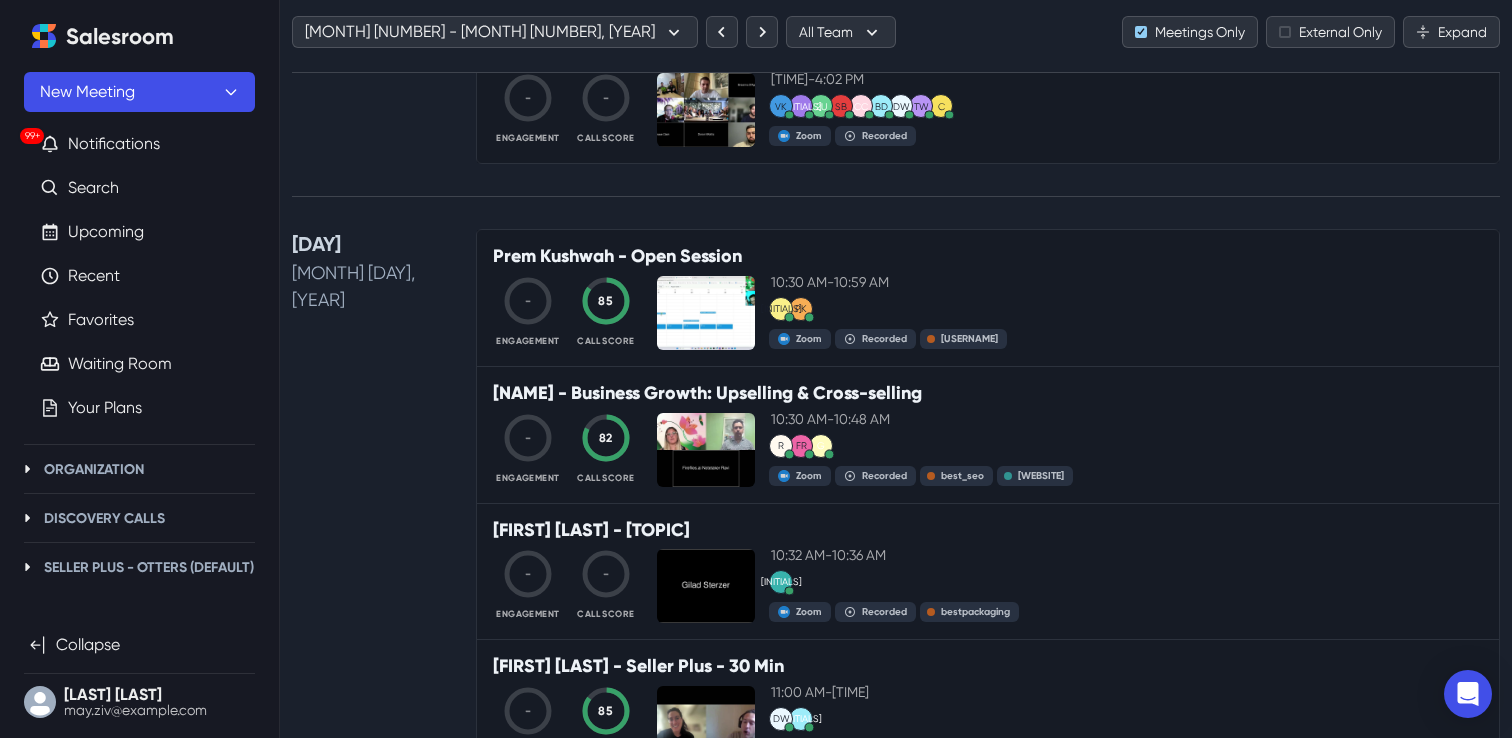scroll, scrollTop: 5667, scrollLeft: 0, axis: vertical 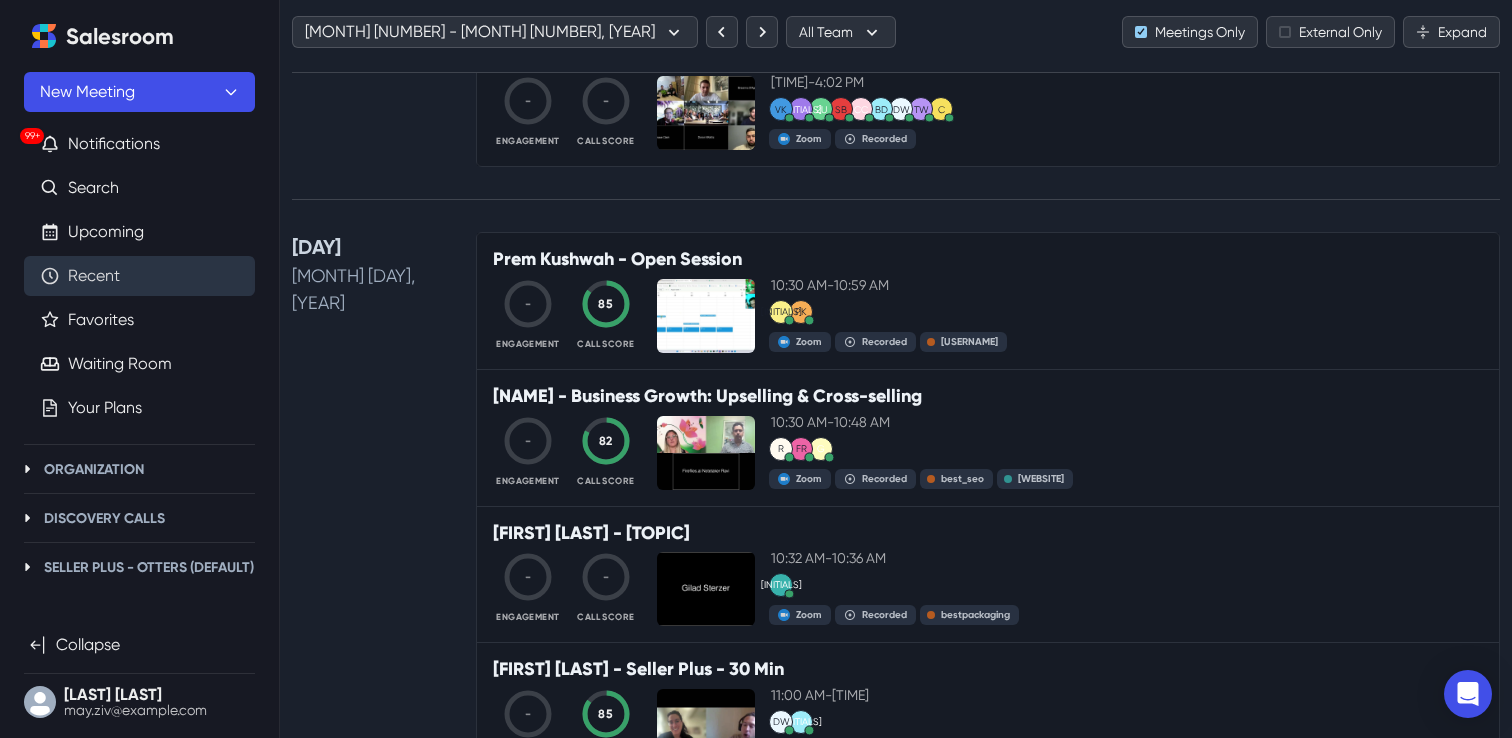 click on "Recent" at bounding box center [94, 276] 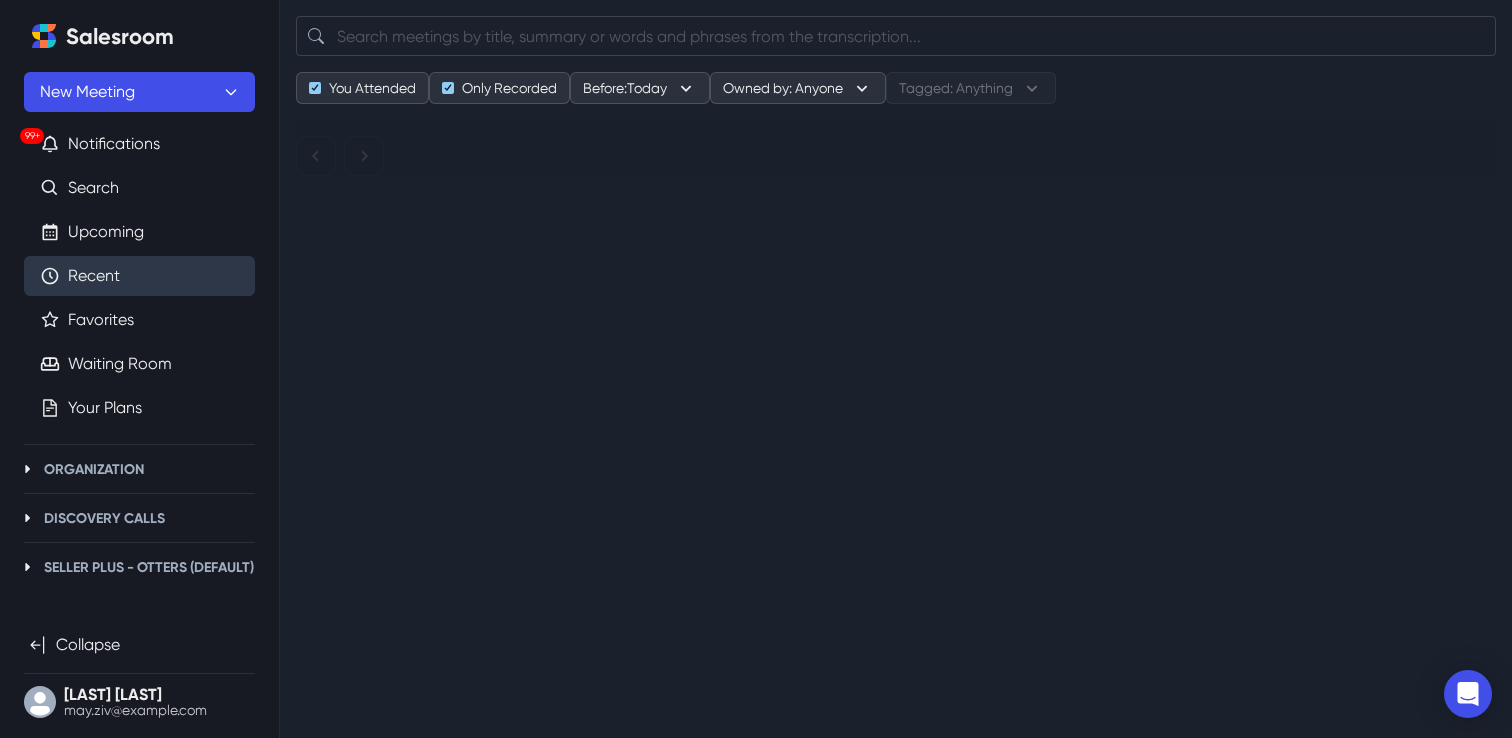 scroll, scrollTop: 0, scrollLeft: 0, axis: both 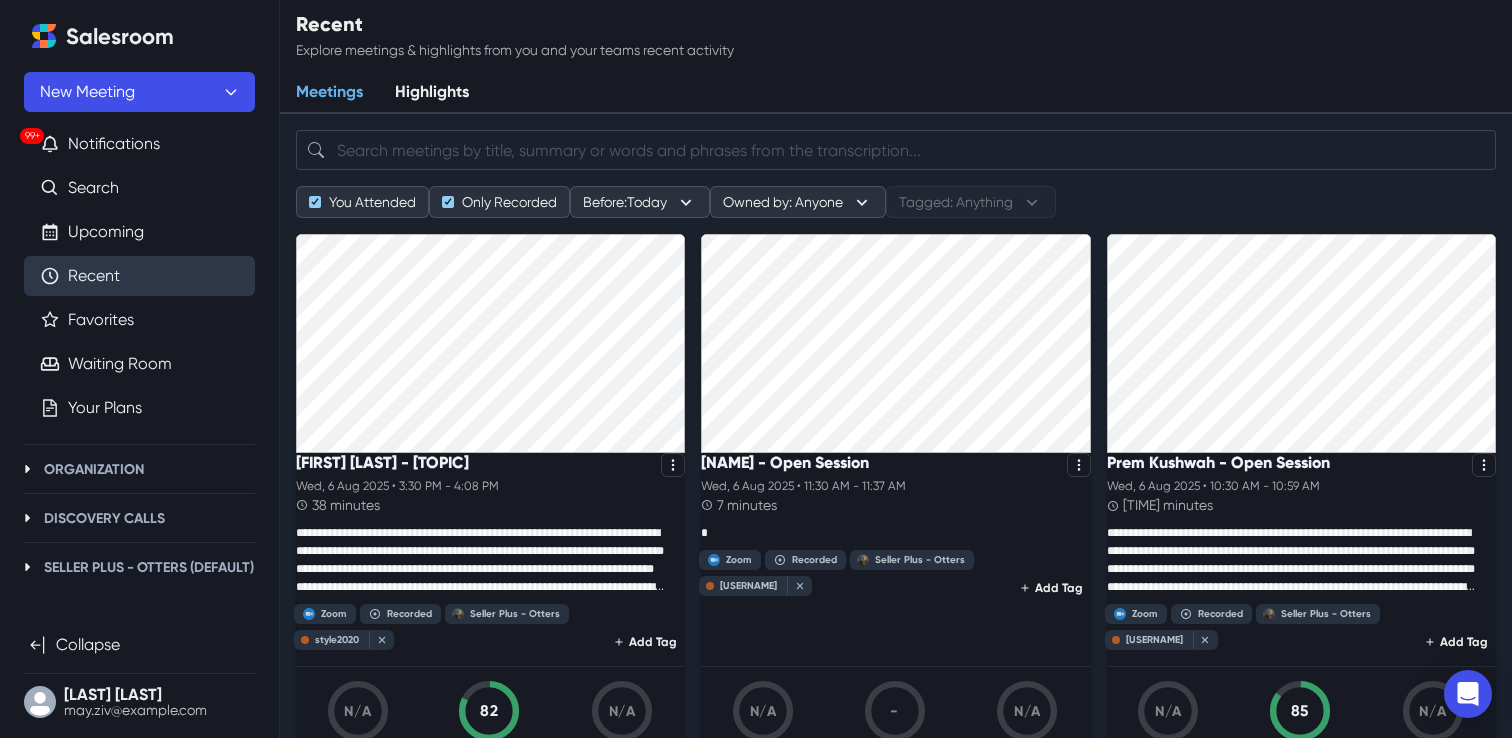 click on "[FIRST] [LAST] - [TOPIC]" at bounding box center (490, 465) 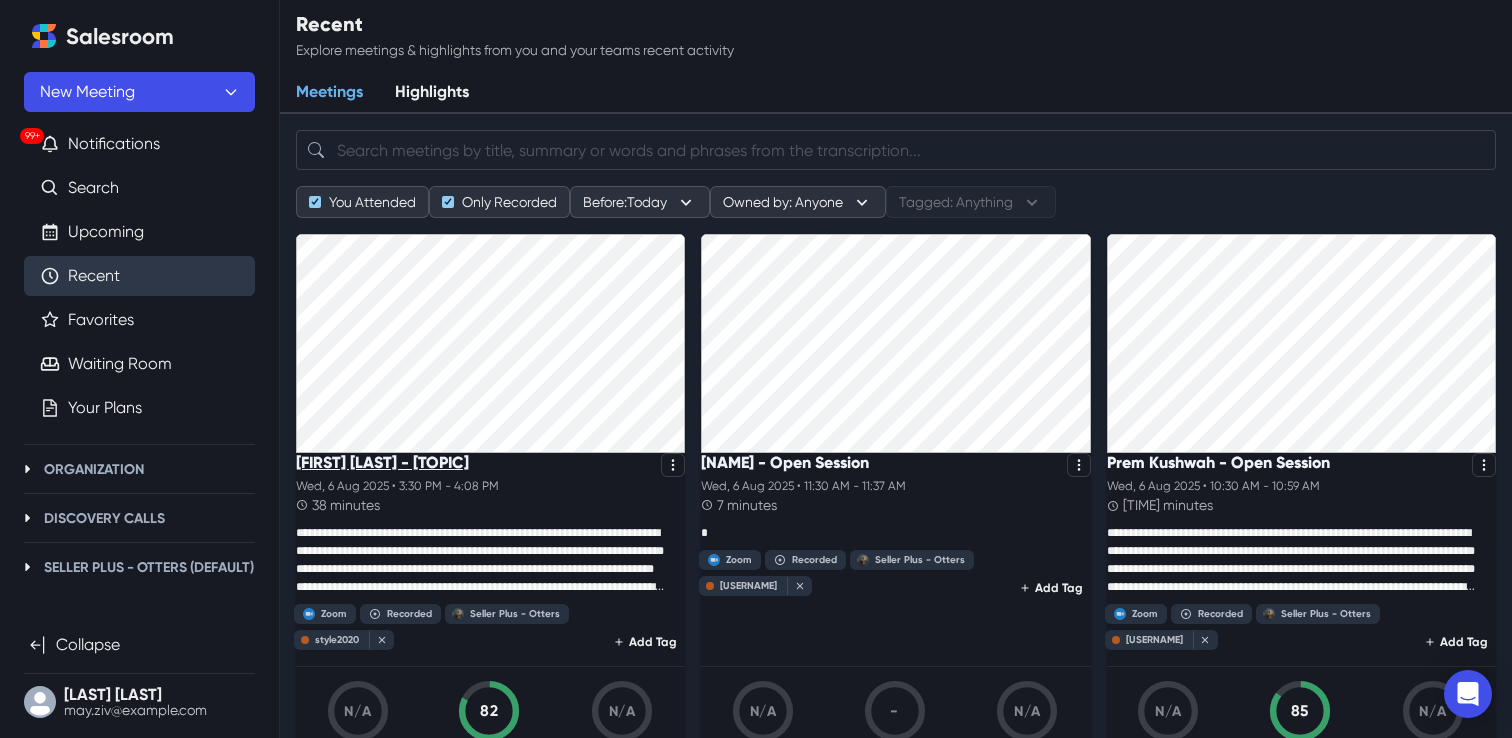 click on "[FIRST] [LAST] - [TOPIC]" at bounding box center [382, 462] 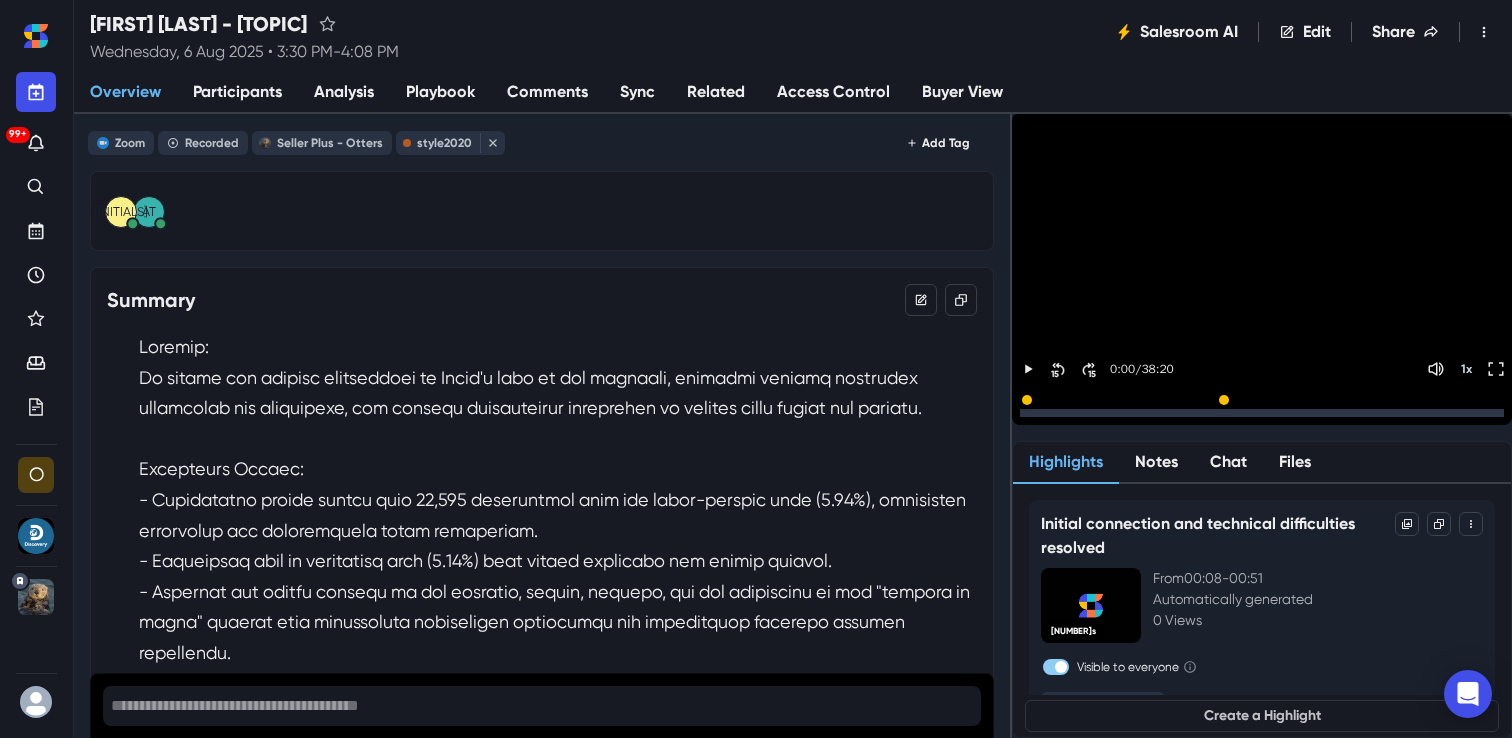 click on "Analysis" at bounding box center [344, 92] 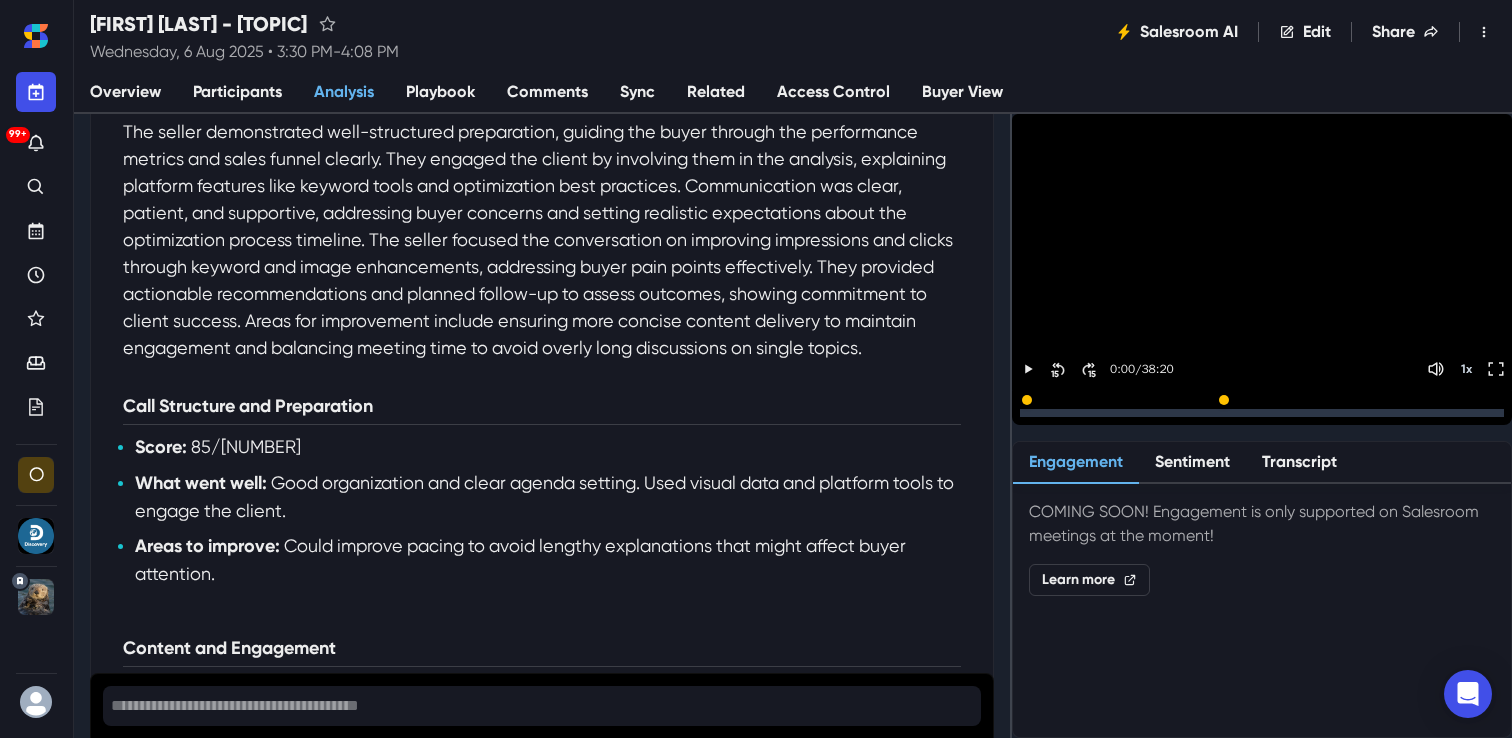 scroll, scrollTop: 569, scrollLeft: 0, axis: vertical 